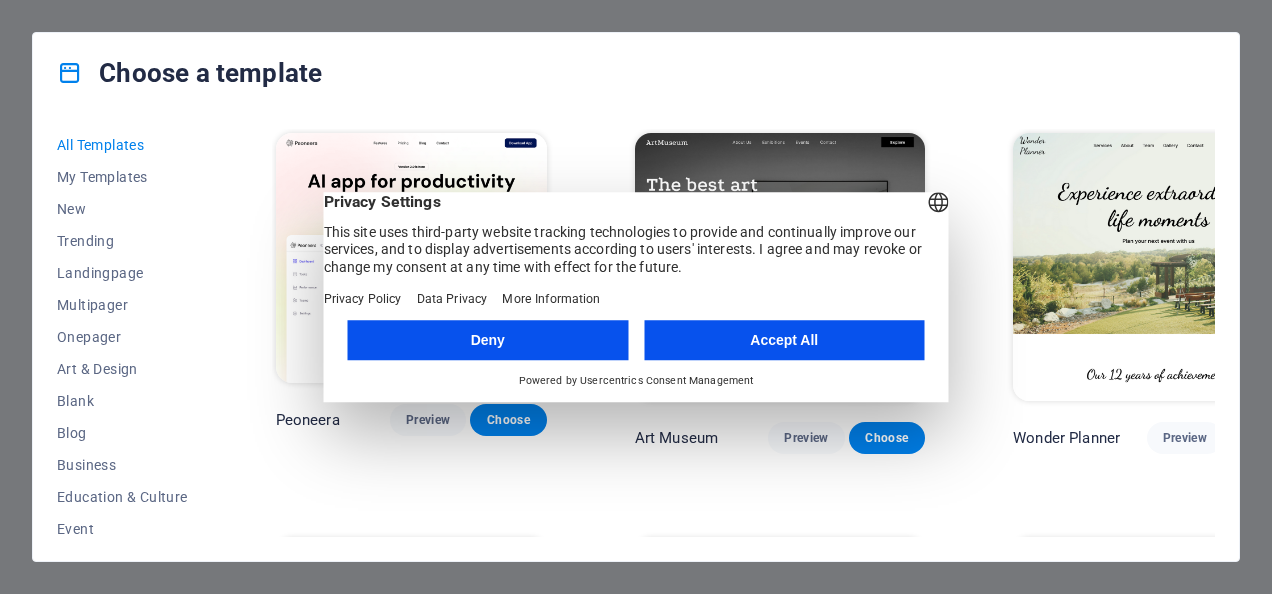 scroll, scrollTop: 0, scrollLeft: 0, axis: both 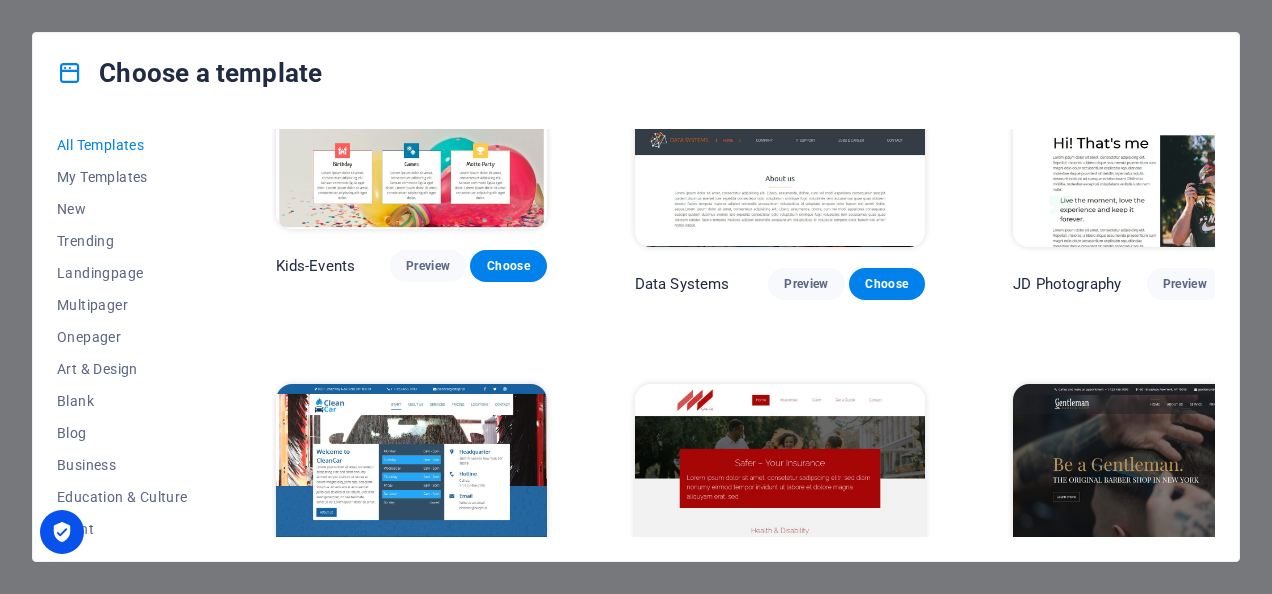click on "Choose a template All Templates My Templates New Trending Landingpage Multipager Onepager Art & Design Blank Blog Business Education & Culture Event Gastronomy Health IT & Media Legal & Finance Non-Profit Performance Portfolio Services Sports & Beauty Trades Travel Wireframe Peoneera Preview Choose Art Museum Preview Choose Wonder Planner Preview Choose Transportable Preview Choose S&L Preview Choose WePaint Preview Choose Eco-Con Preview Choose MeetUp Preview Choose Help & Care Preview Choose Podcaster Preview Choose Academix Preview Choose BIG [PERSON_NAME] Shop Preview Choose Health & Food Preview Choose UrbanNest Interiors Preview Choose Green Change Preview Choose The Beauty Temple Preview Choose WeTrain Preview Choose Cleaner Preview Choose [PERSON_NAME] Preview Choose Delicioso Preview Choose Dream Garden Preview Choose LumeDeAqua Preview Choose Pets Care Preview Choose SafeSpace Preview Choose Midnight Rain Bar Preview Choose Drive Preview Choose Estator Preview Choose Health Group Preview Choose Preview One" at bounding box center [636, 297] 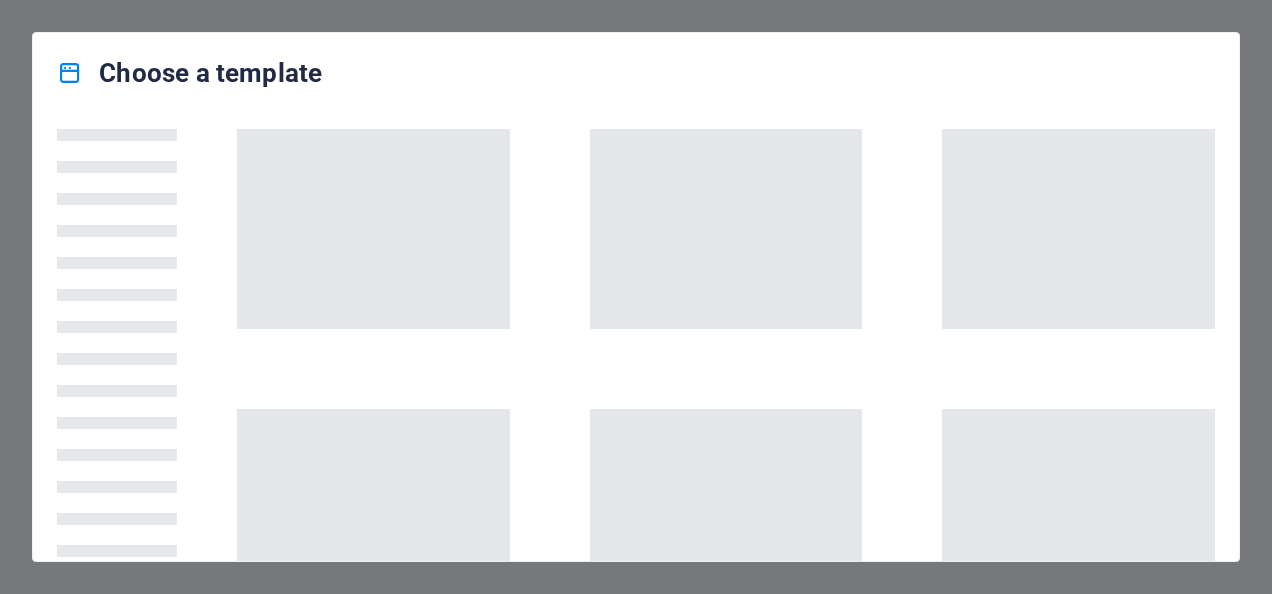 scroll, scrollTop: 0, scrollLeft: 0, axis: both 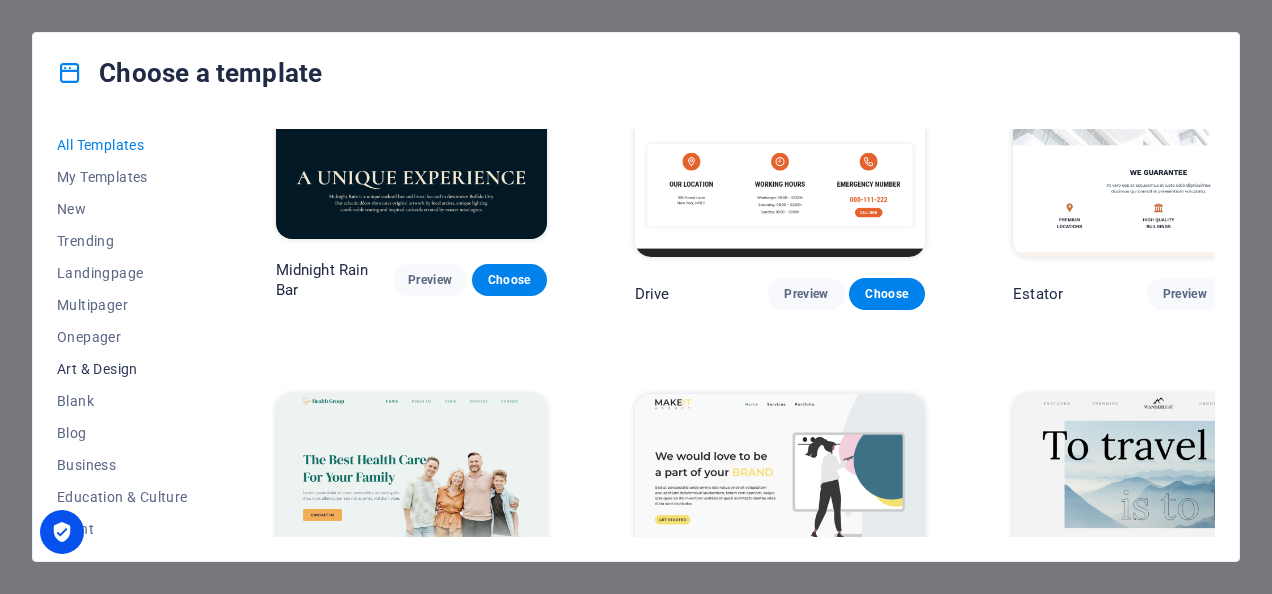 click on "Art & Design" at bounding box center [122, 369] 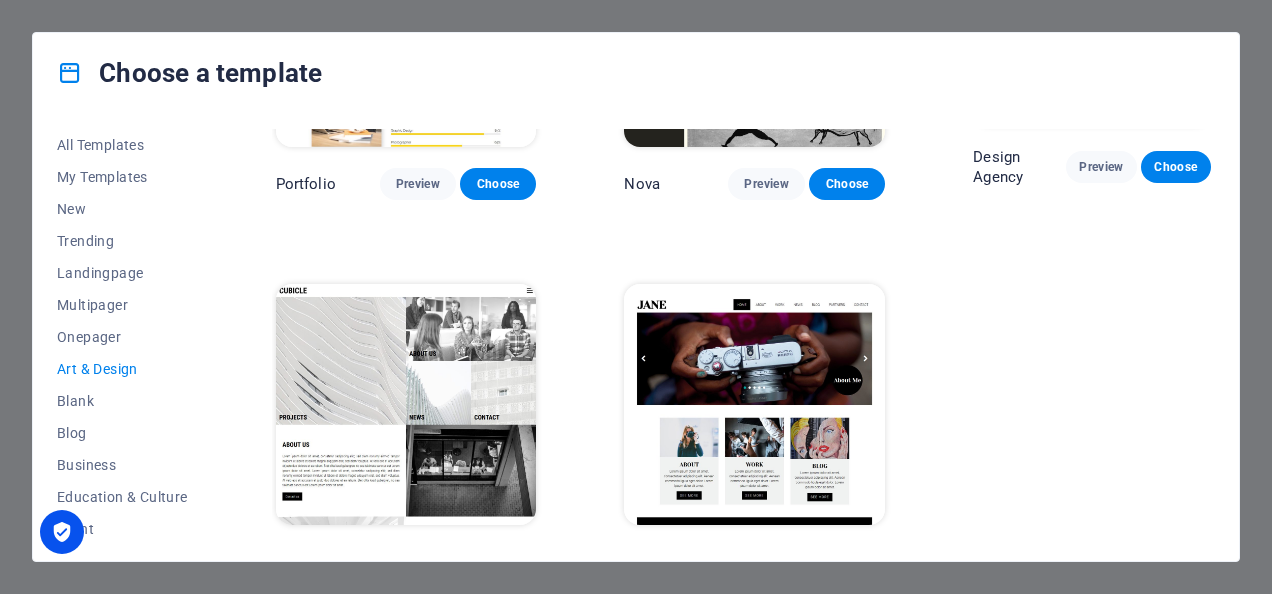 scroll, scrollTop: 391, scrollLeft: 0, axis: vertical 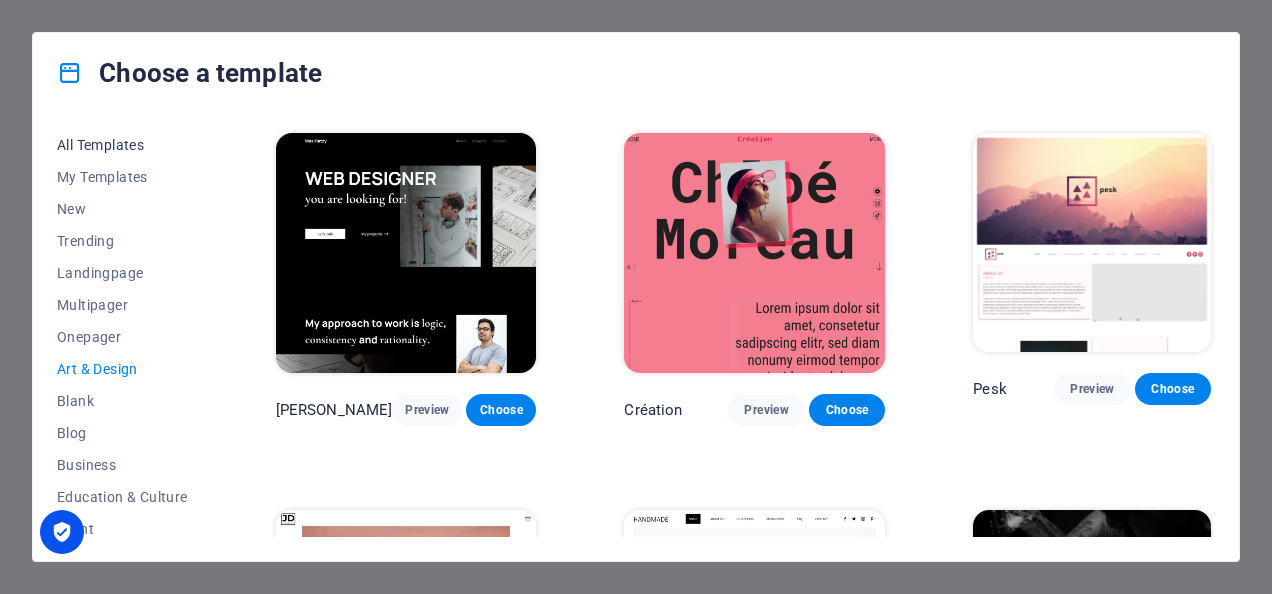click on "All Templates" at bounding box center (122, 145) 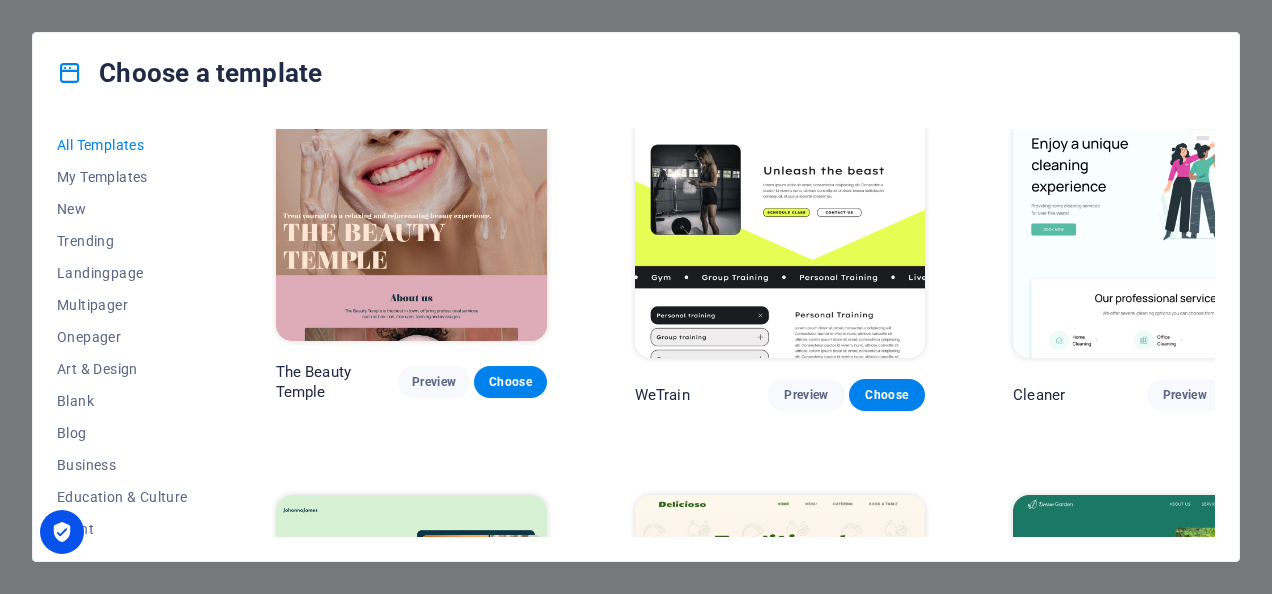 scroll, scrollTop: 2070, scrollLeft: 0, axis: vertical 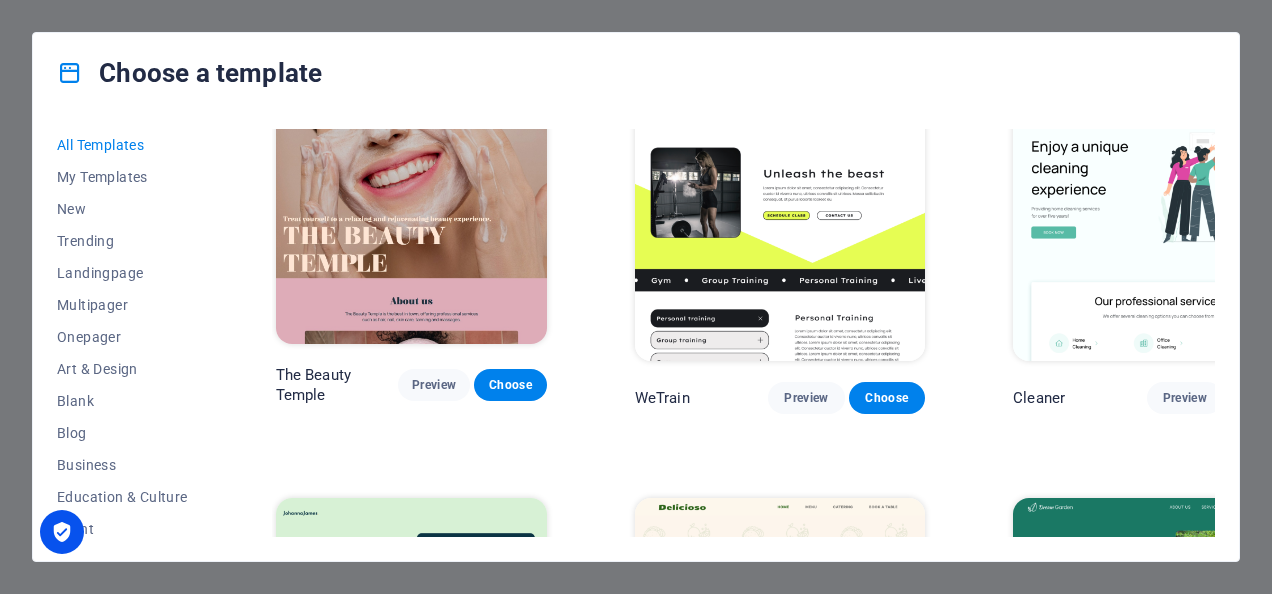 click on "Choose" at bounding box center [1265, 398] 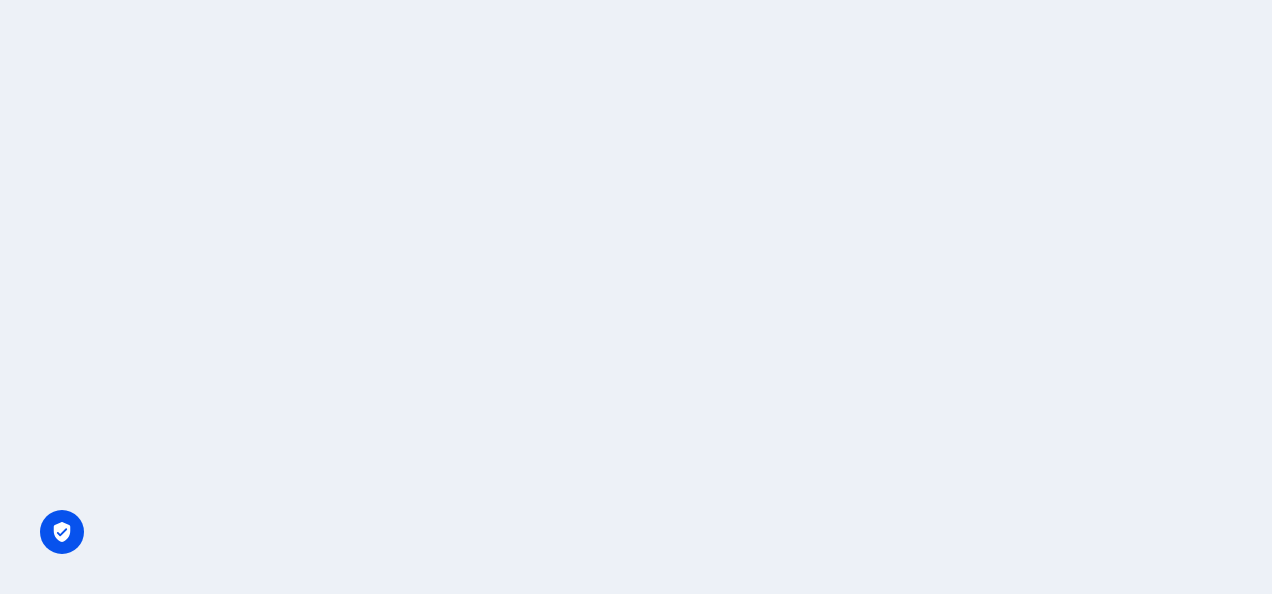 scroll, scrollTop: 0, scrollLeft: 0, axis: both 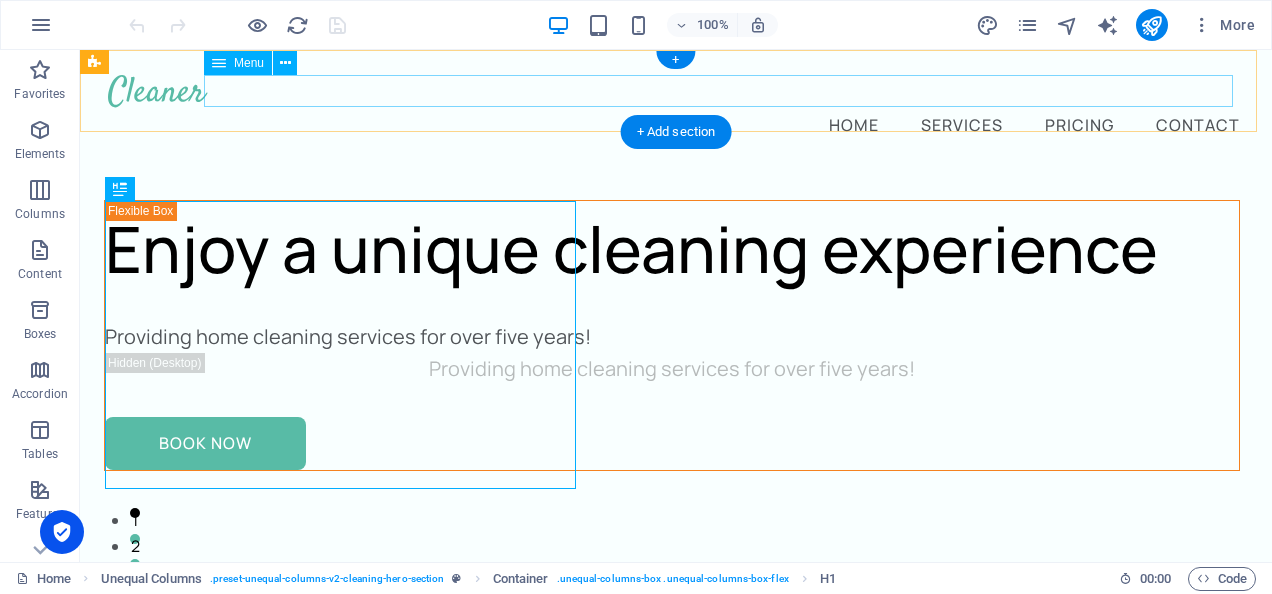 click on "Home Services Pricing Contact" at bounding box center [676, 124] 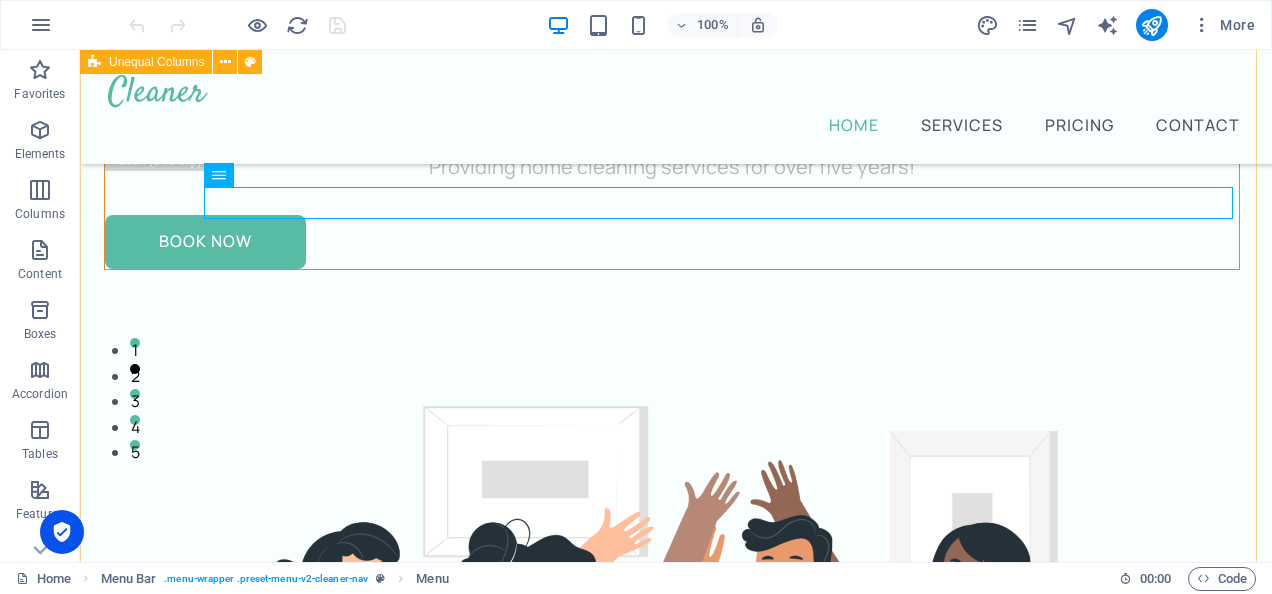scroll, scrollTop: 0, scrollLeft: 0, axis: both 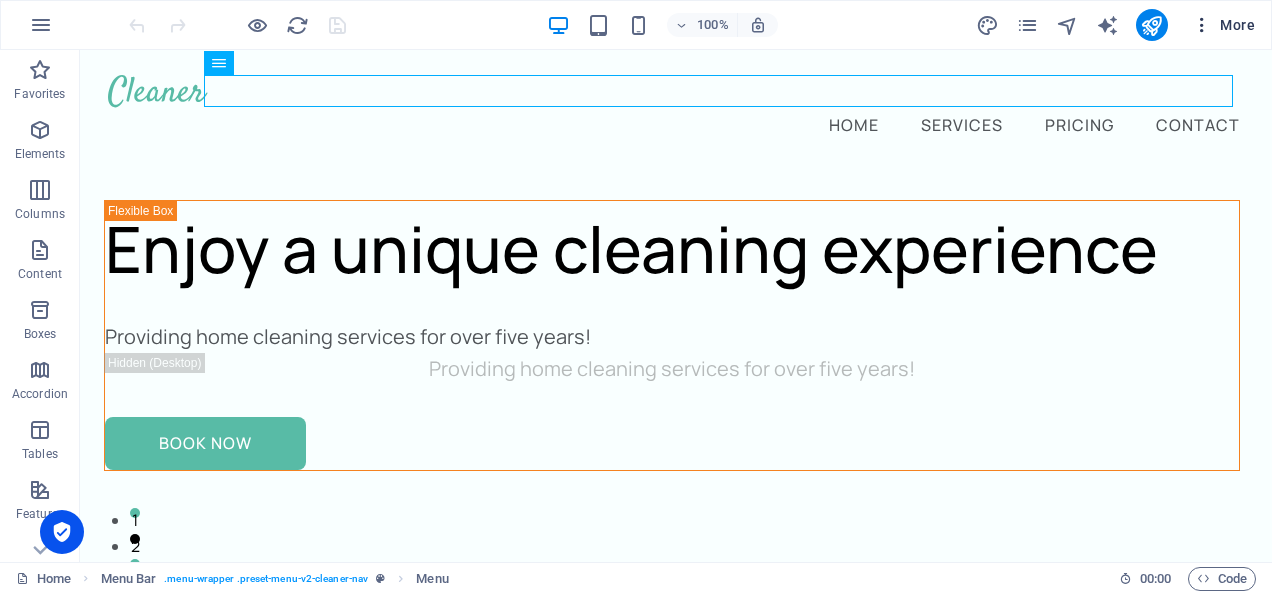 click on "More" at bounding box center (1223, 25) 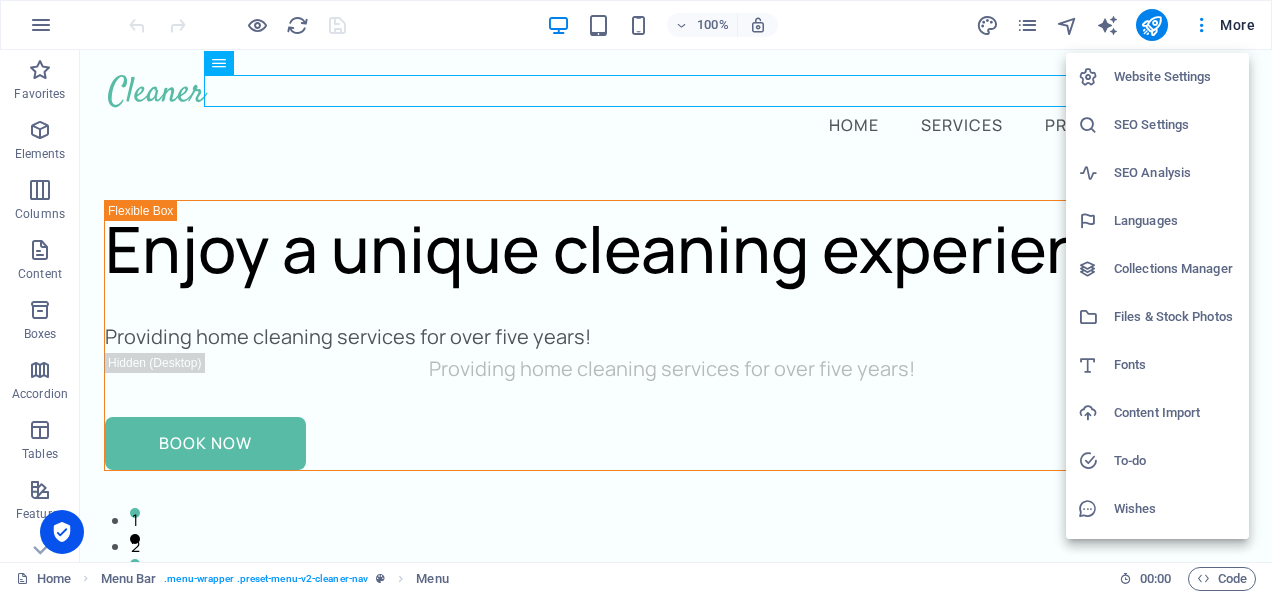 click on "Website Settings" at bounding box center [1175, 77] 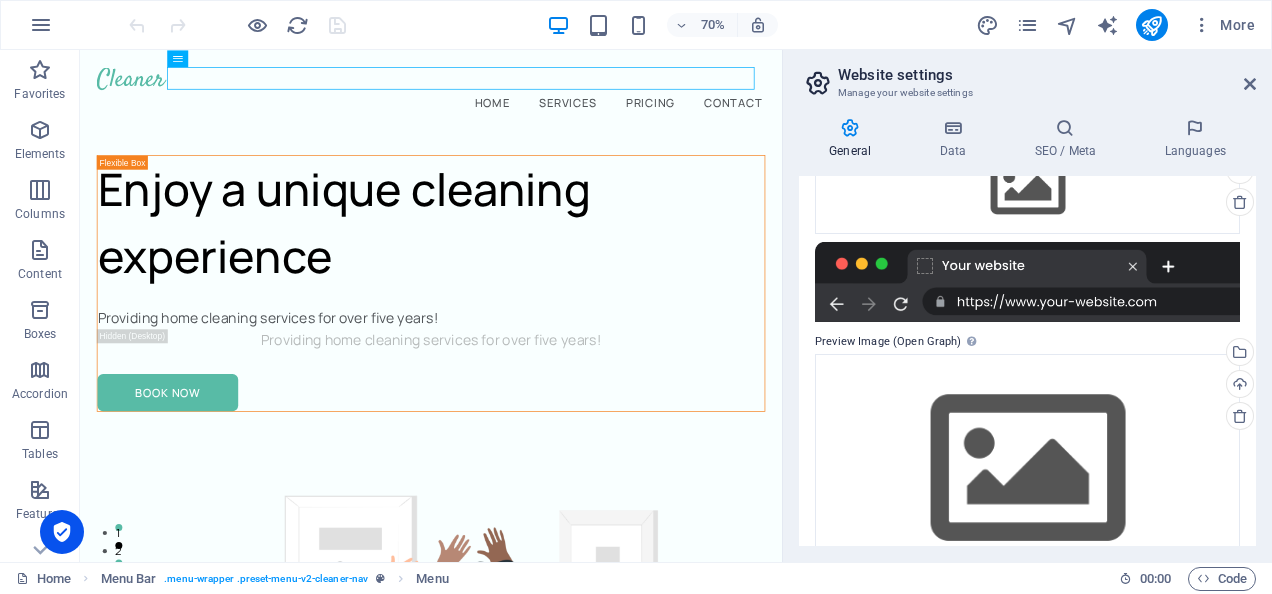scroll, scrollTop: 0, scrollLeft: 0, axis: both 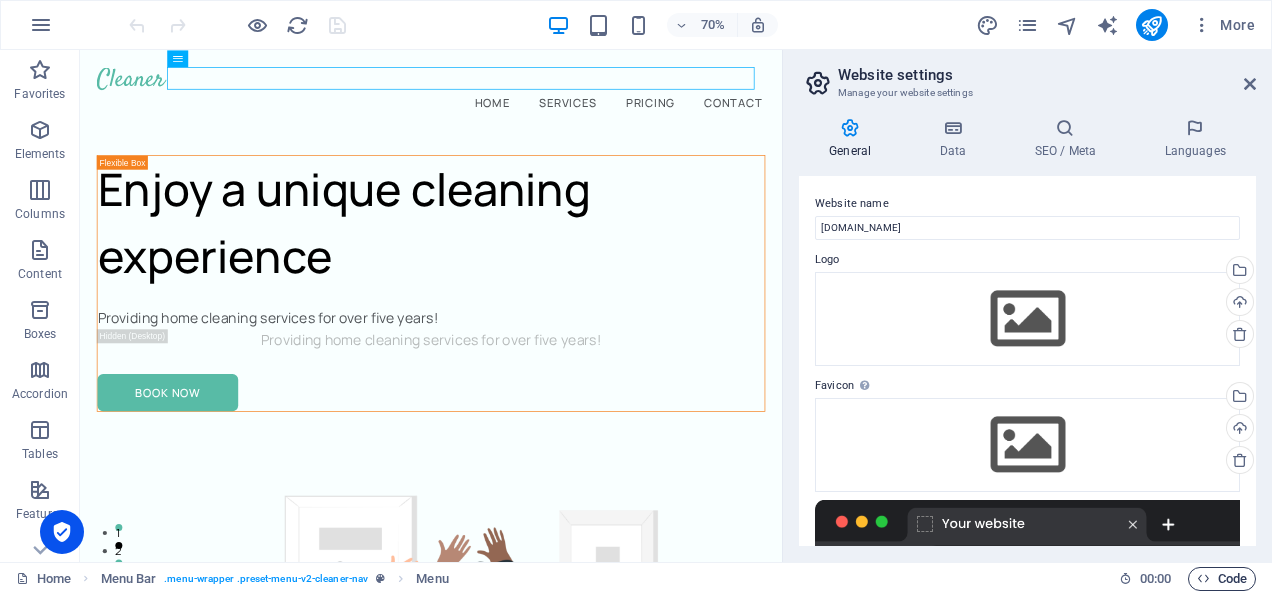 click on "Code" at bounding box center [1222, 579] 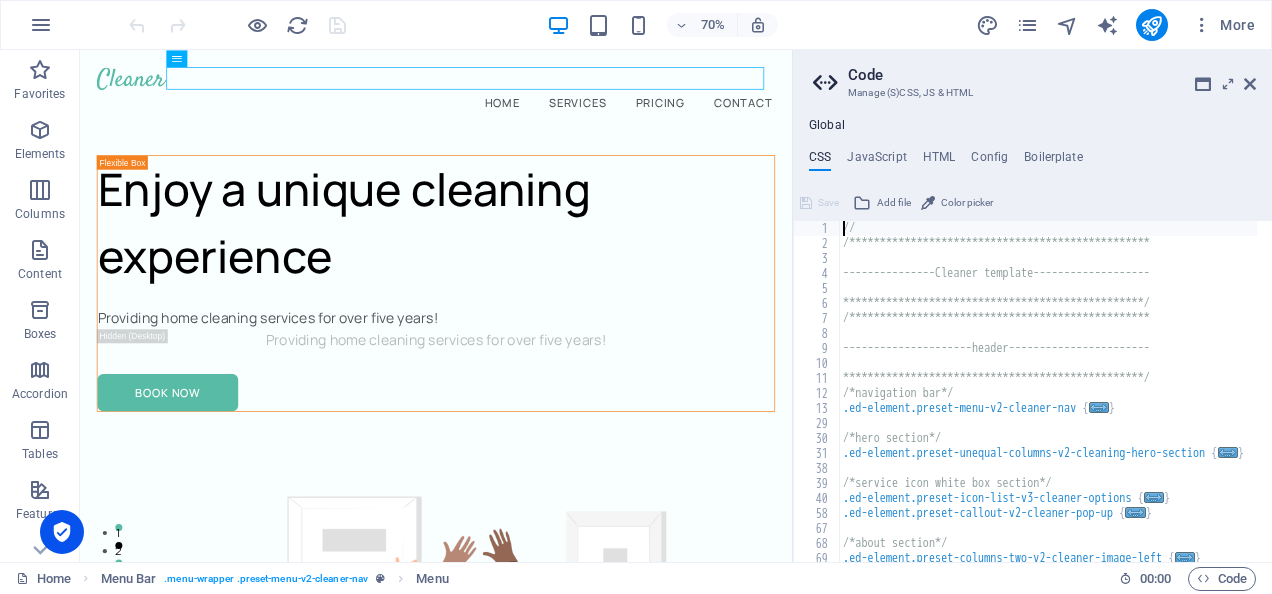 scroll, scrollTop: 0, scrollLeft: 0, axis: both 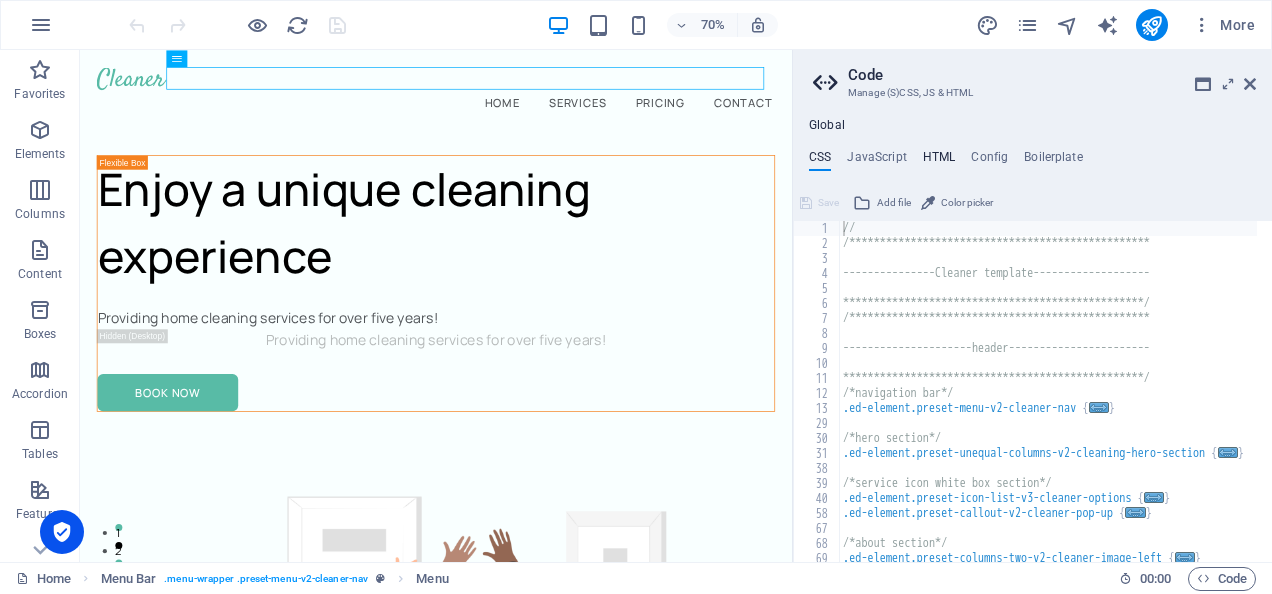 click on "HTML" at bounding box center (939, 161) 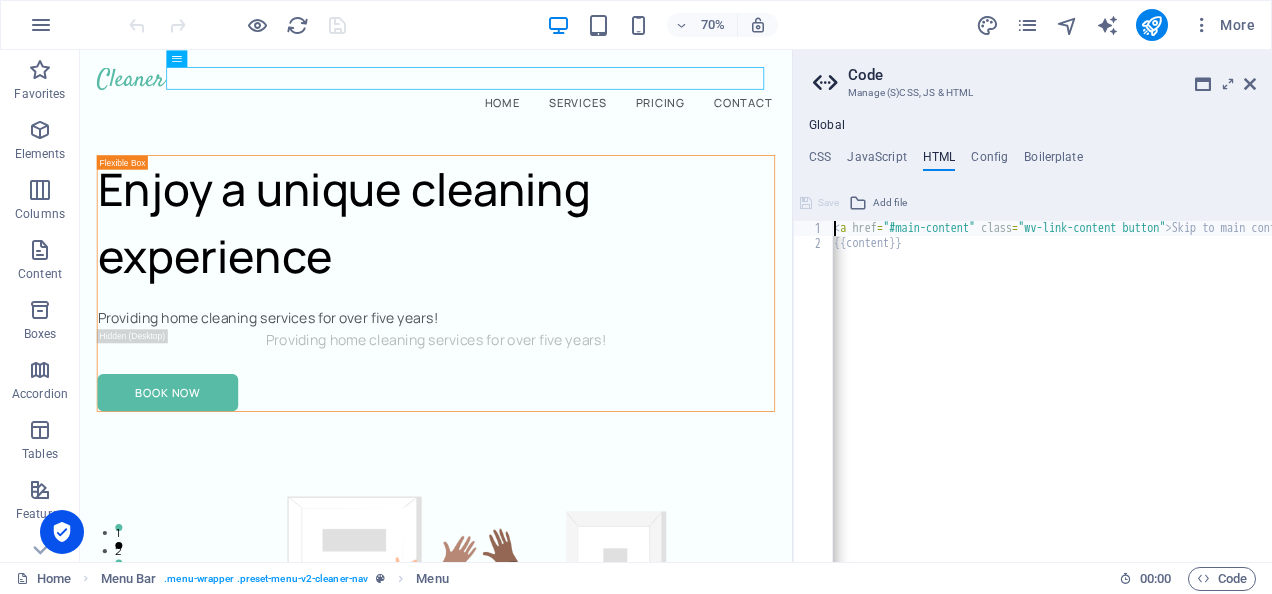scroll, scrollTop: 0, scrollLeft: 0, axis: both 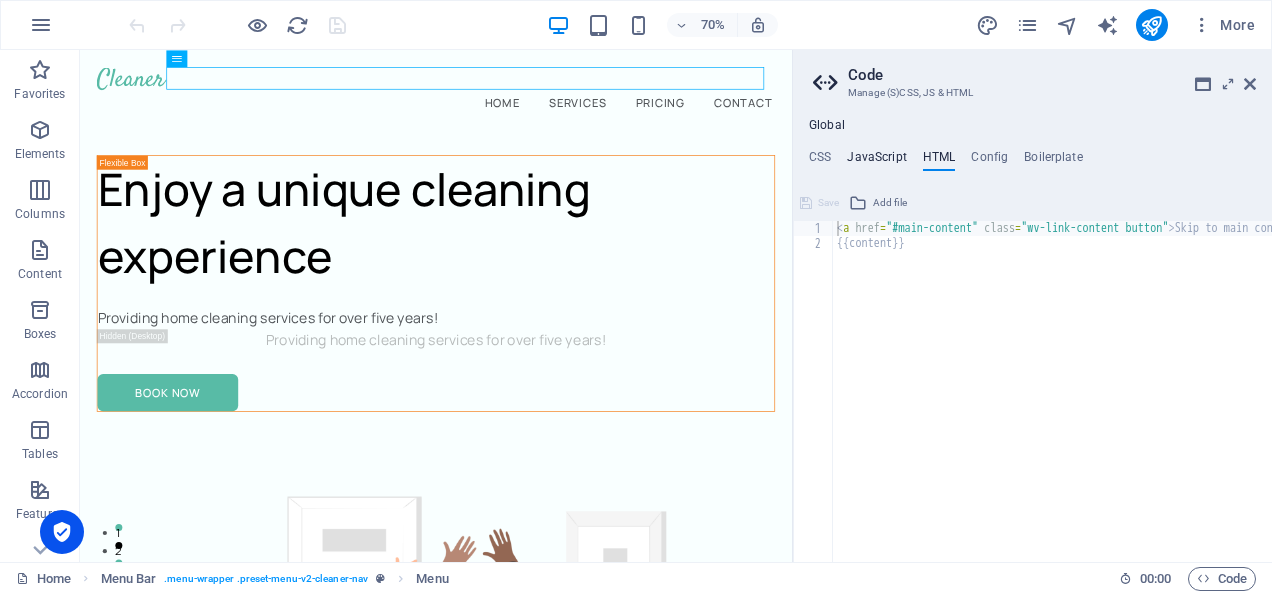 click on "JavaScript" at bounding box center [876, 161] 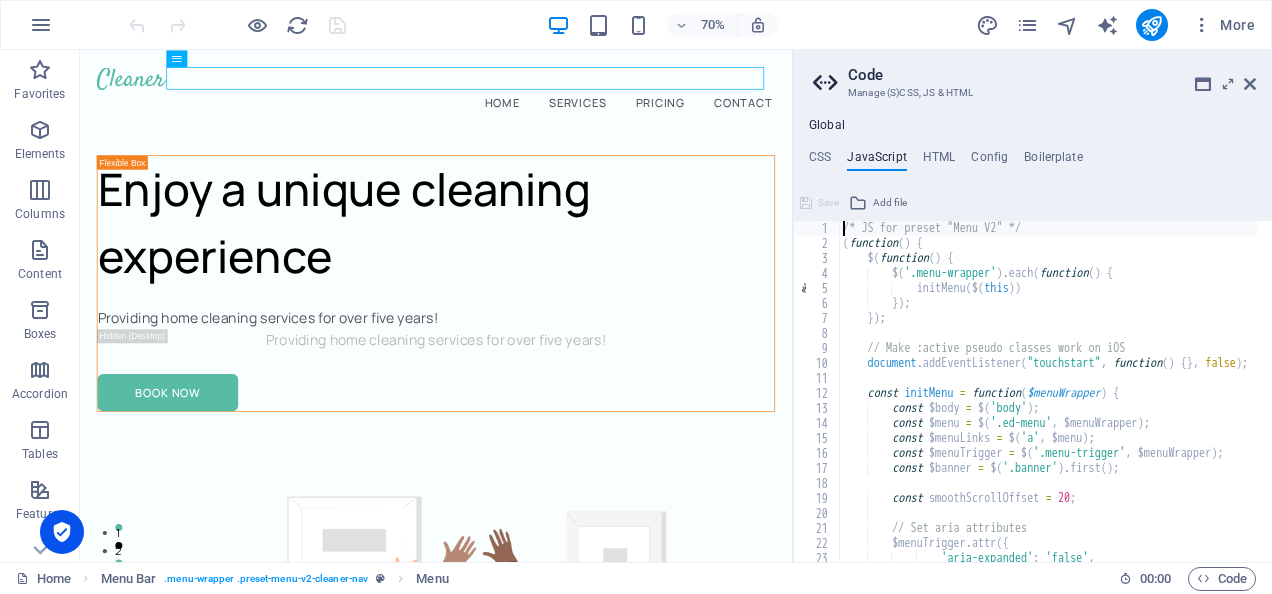 scroll, scrollTop: 0, scrollLeft: 0, axis: both 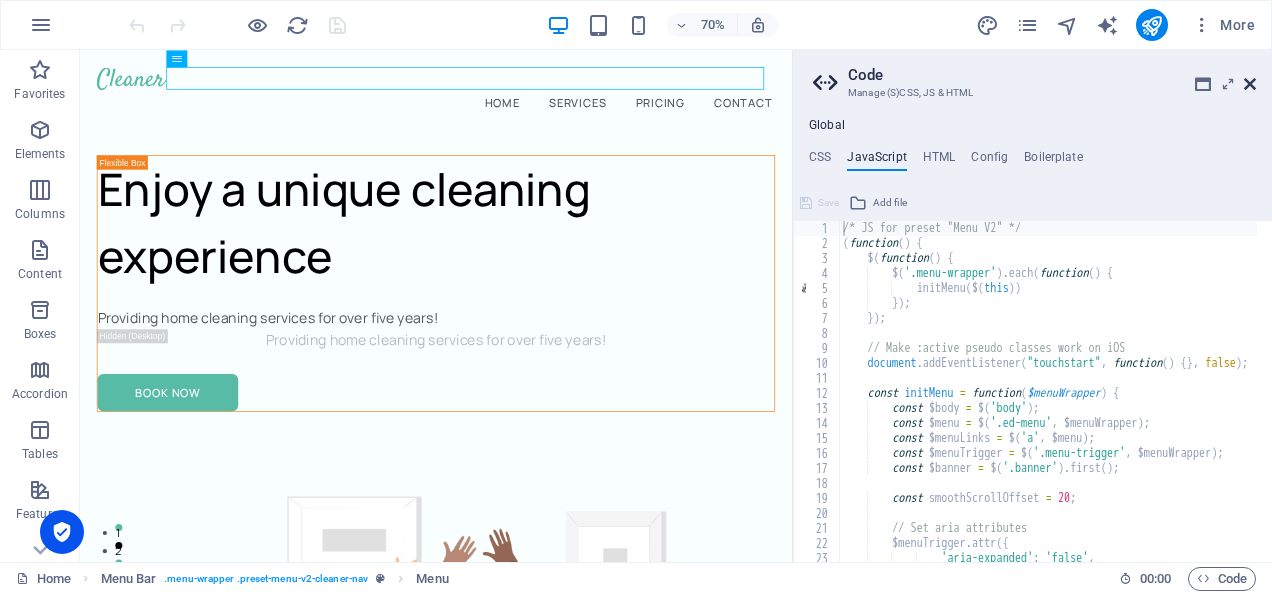 click at bounding box center (1250, 84) 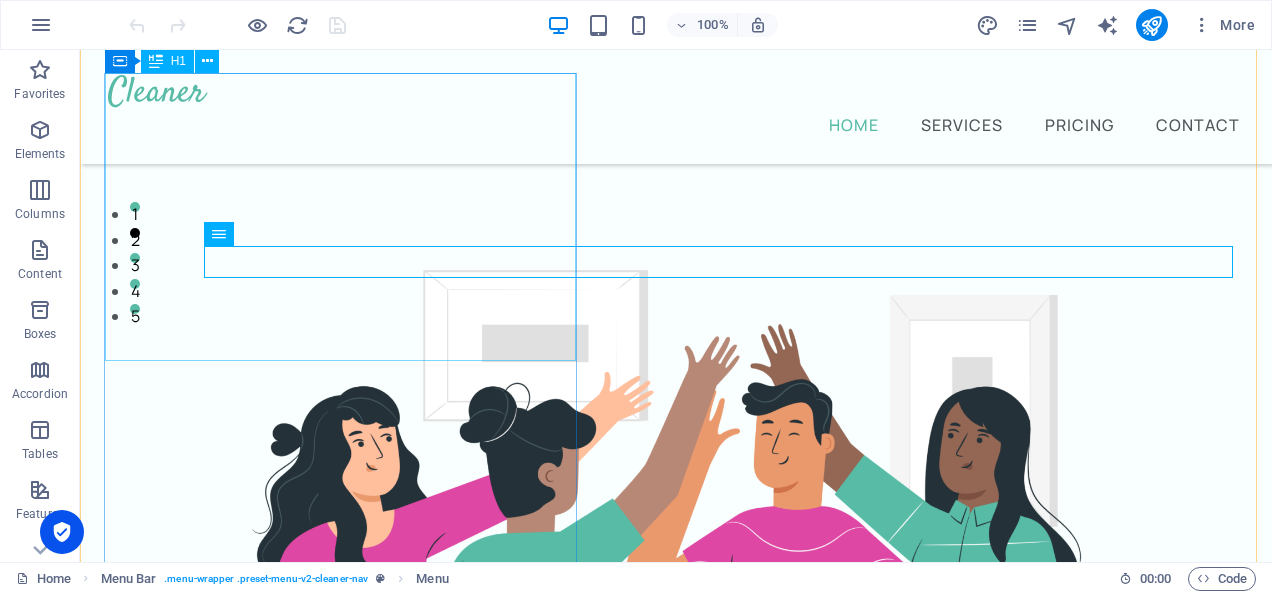 scroll, scrollTop: 0, scrollLeft: 0, axis: both 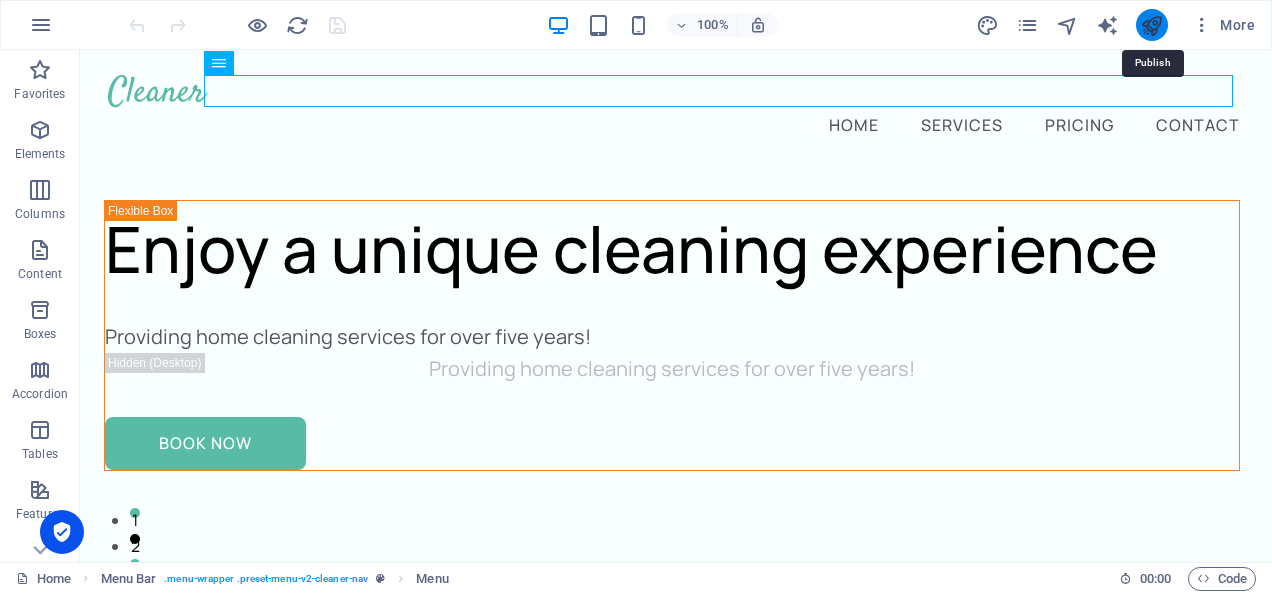 click at bounding box center [1151, 25] 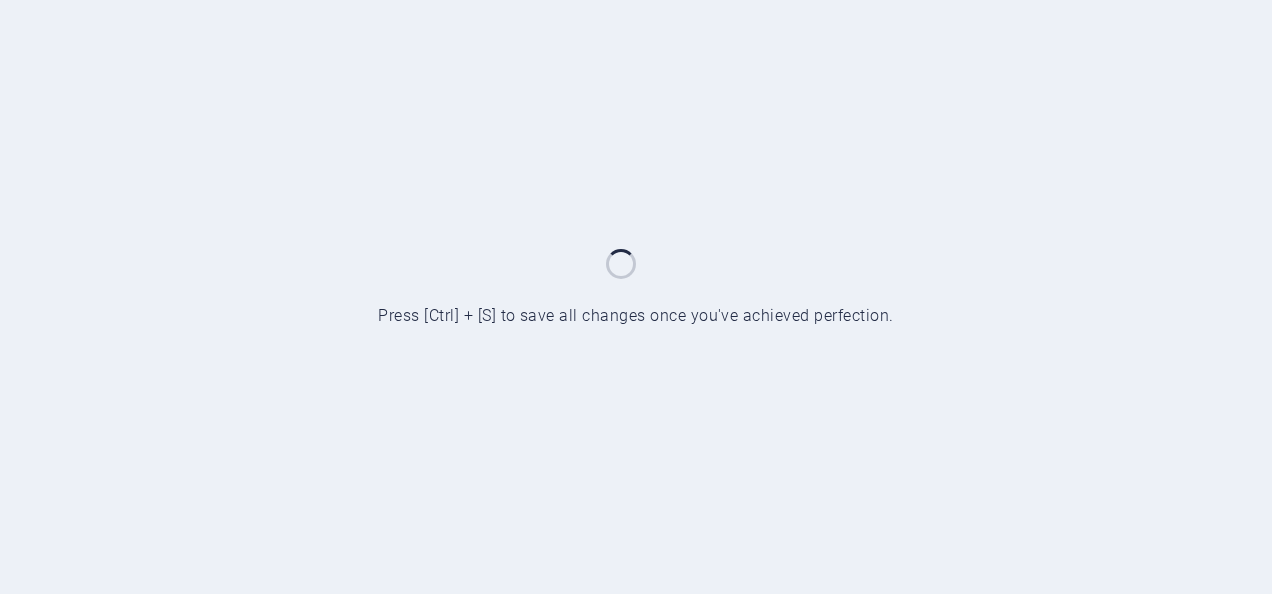 scroll, scrollTop: 0, scrollLeft: 0, axis: both 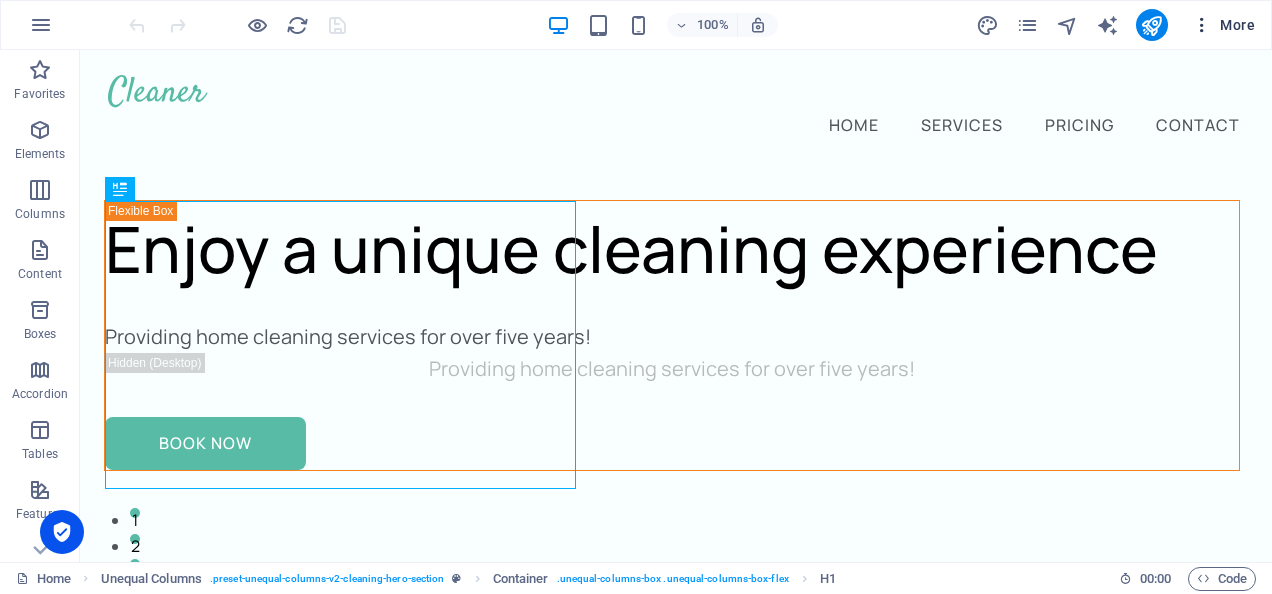 click on "More" at bounding box center [1223, 25] 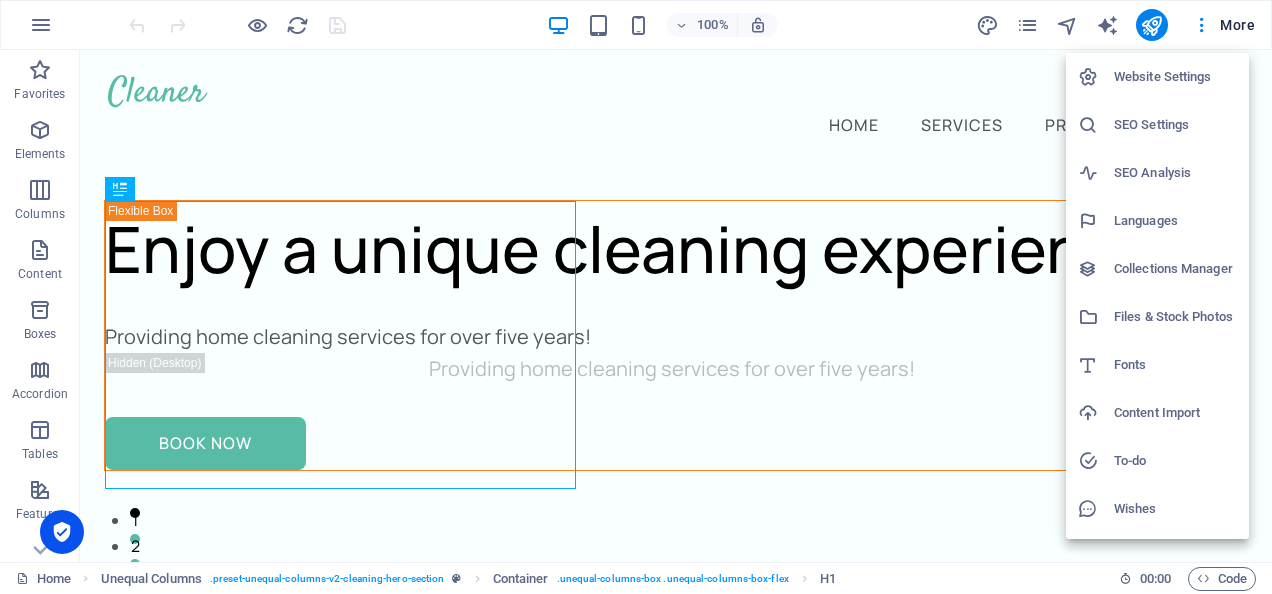 click at bounding box center [636, 297] 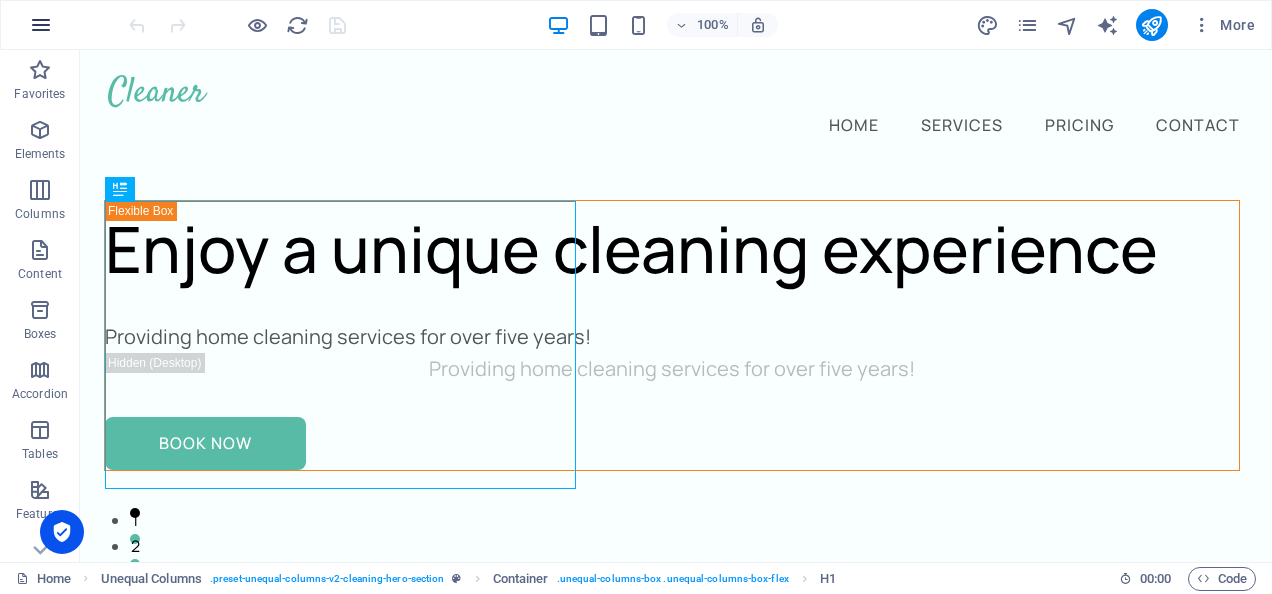 click at bounding box center [41, 25] 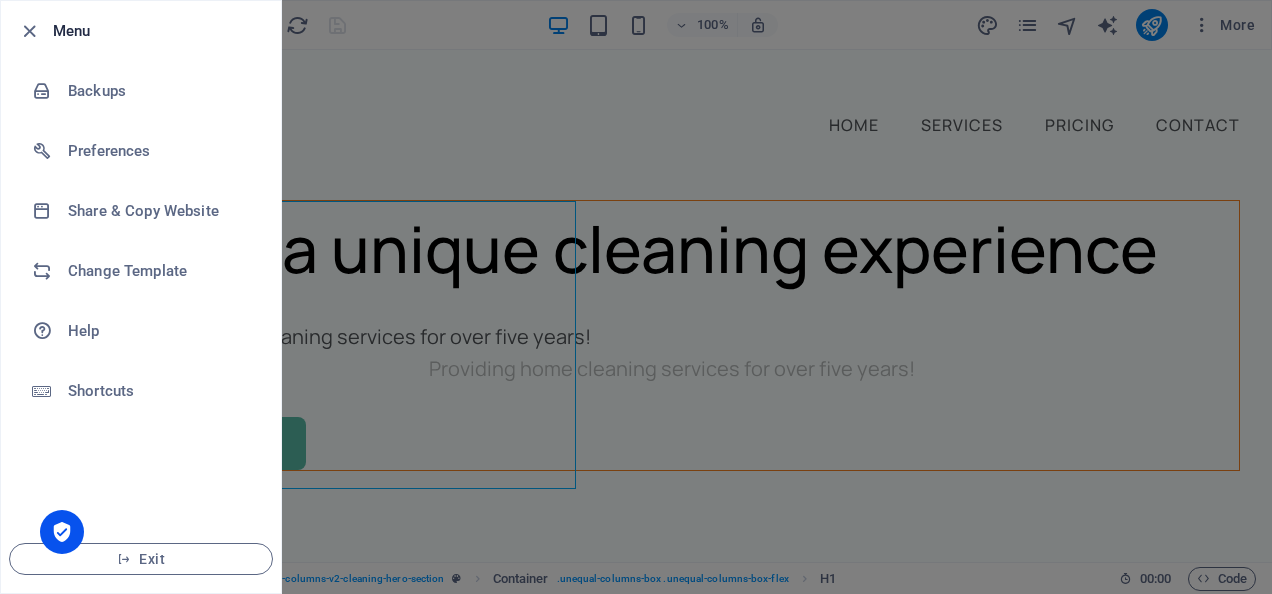 click on "Menu" at bounding box center [141, 31] 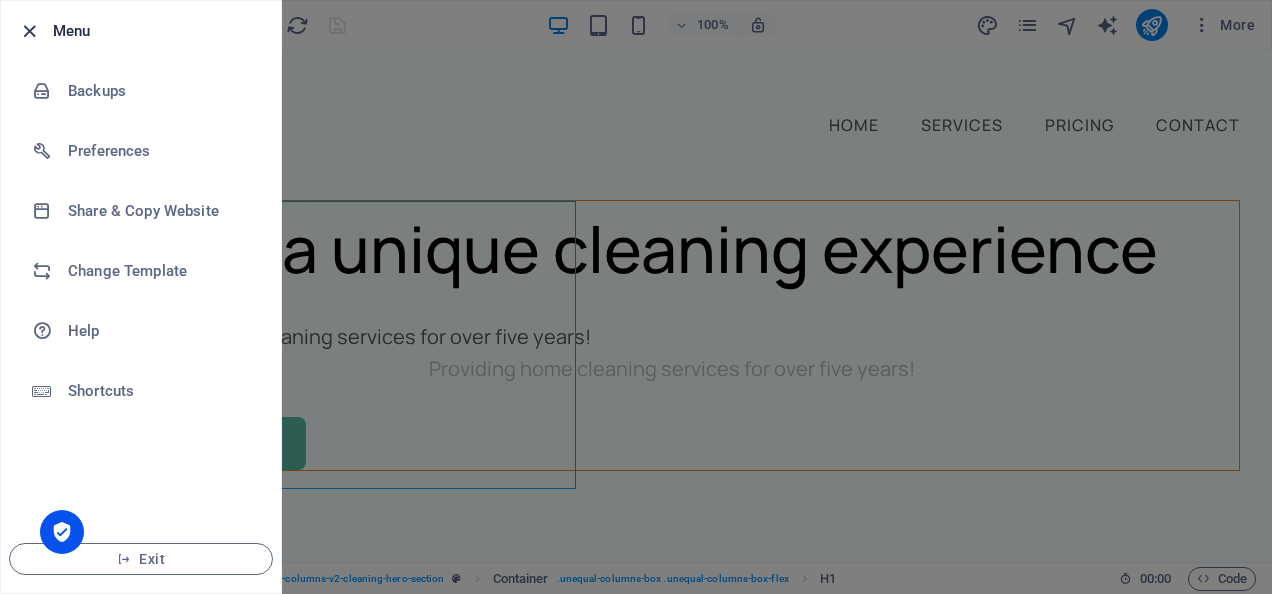 click at bounding box center [29, 31] 